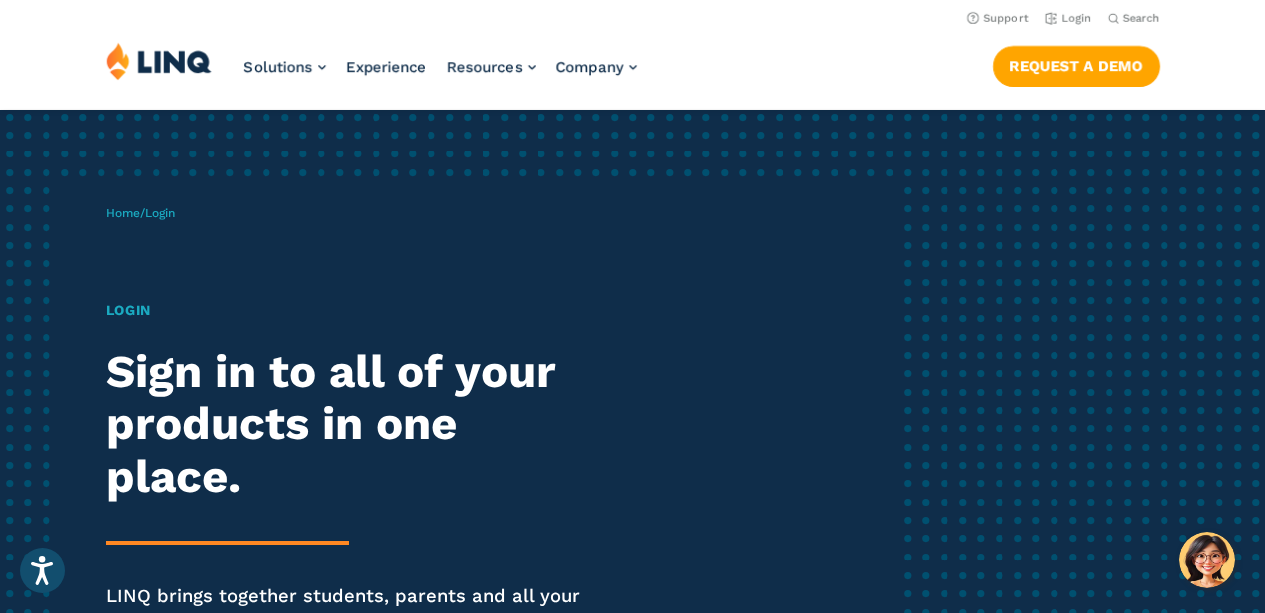 scroll, scrollTop: 0, scrollLeft: 0, axis: both 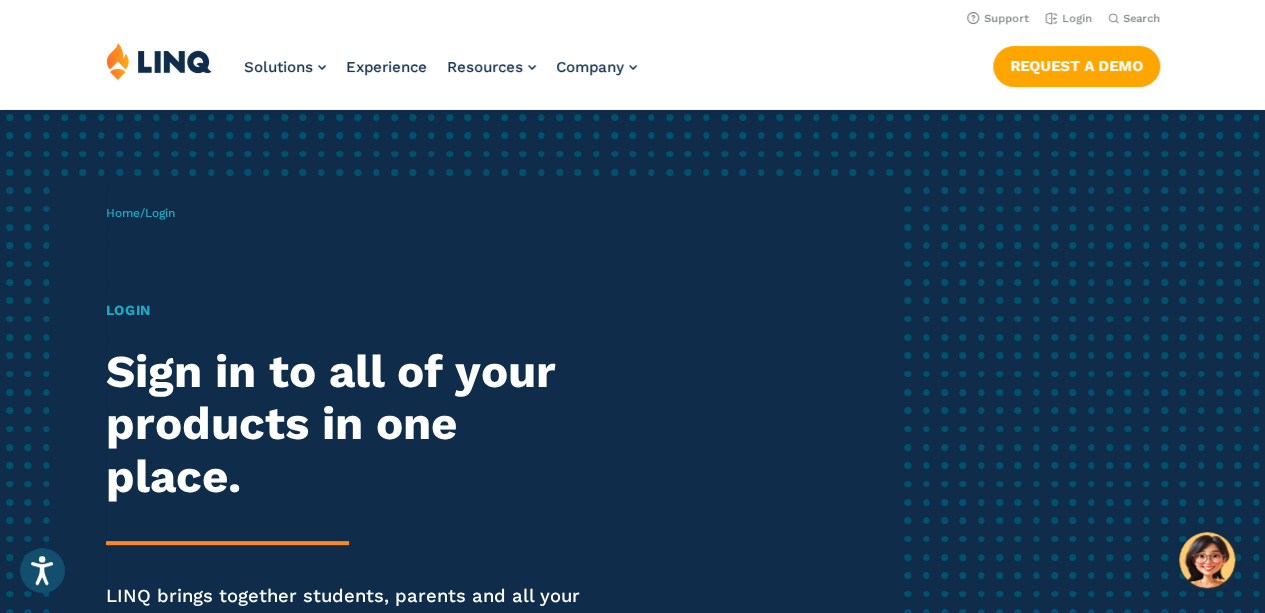 click on "Home  /  Login
Login
Sign in to all of your products in one place.
LINQ brings together students, parents and all your departments to improve efficiency and transparency." at bounding box center [632, 461] 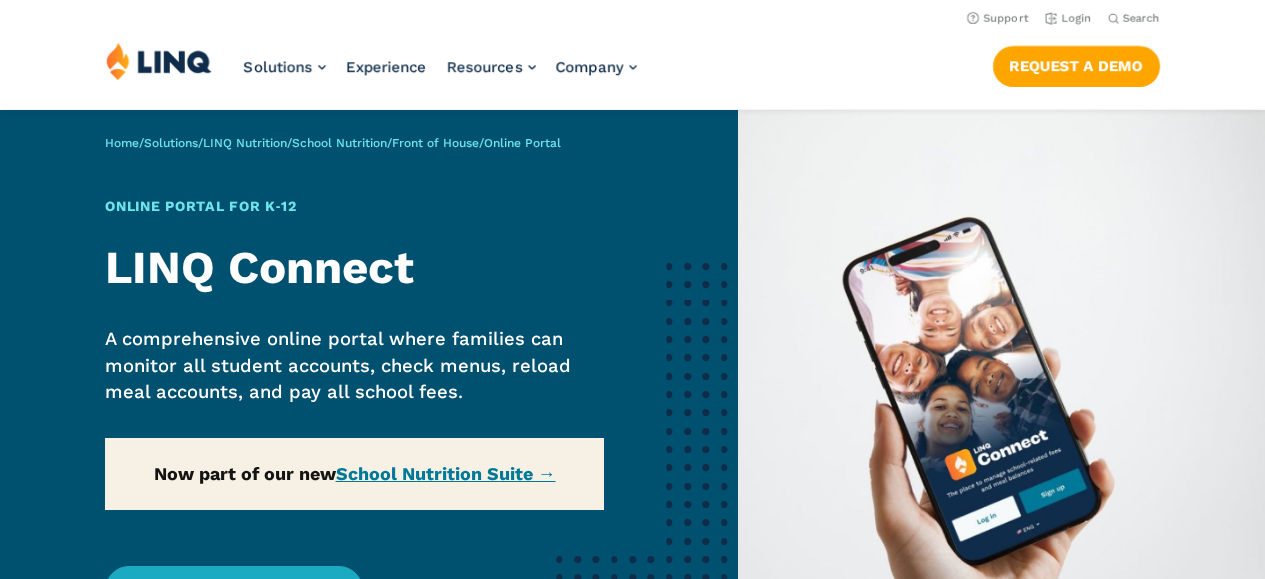 scroll, scrollTop: 0, scrollLeft: 0, axis: both 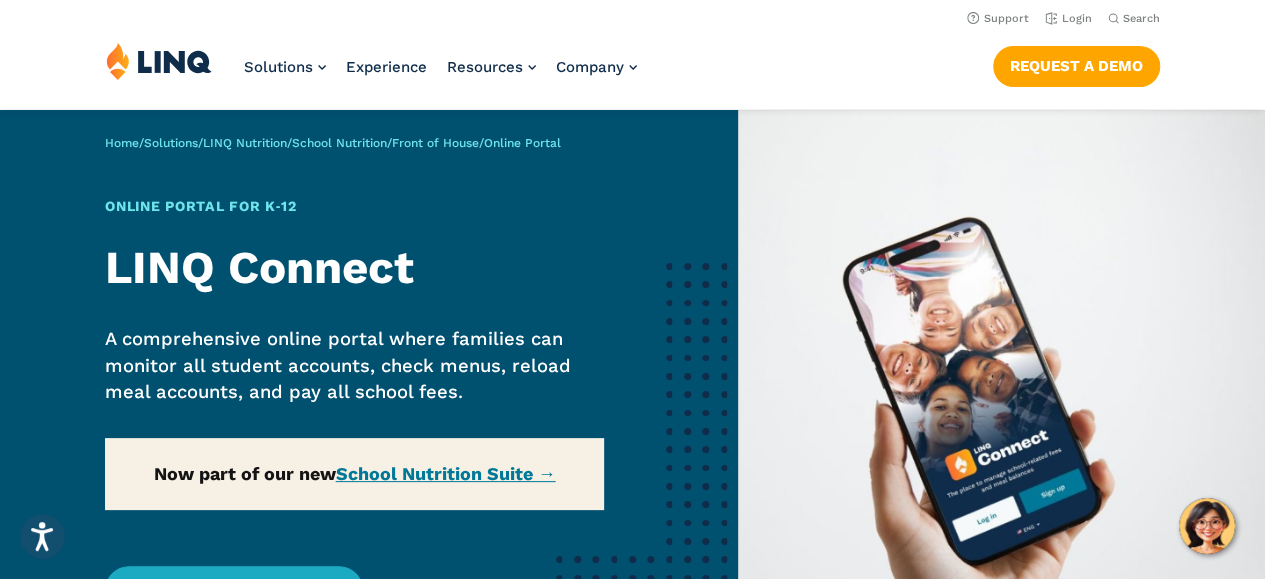 click at bounding box center [1001, 413] 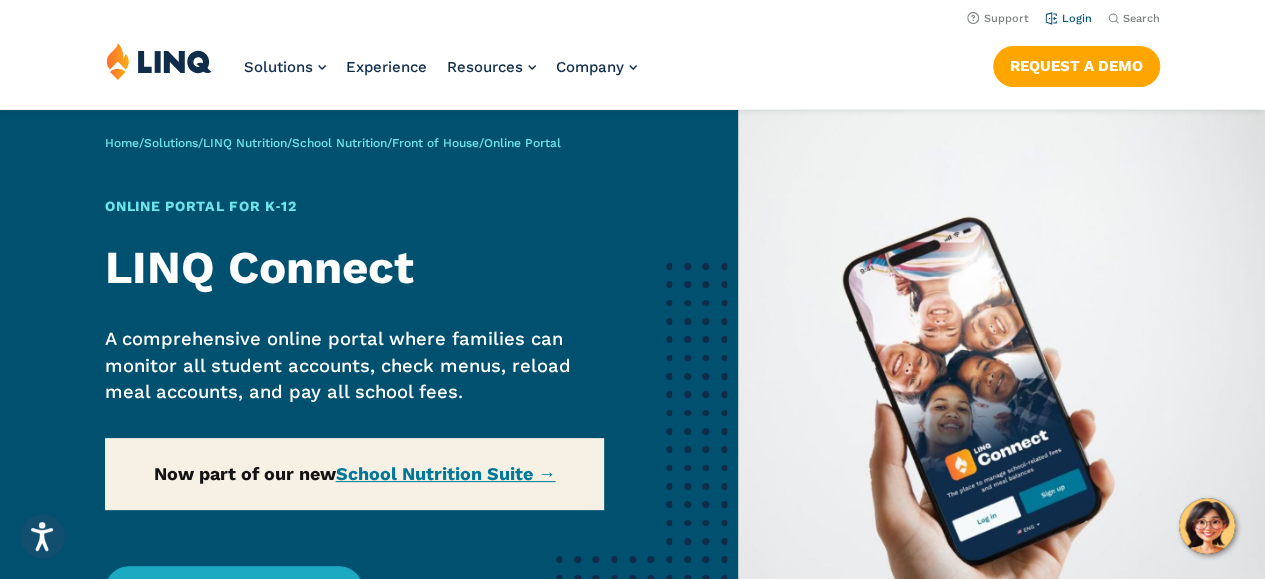 click on "Login" at bounding box center (1068, 17) 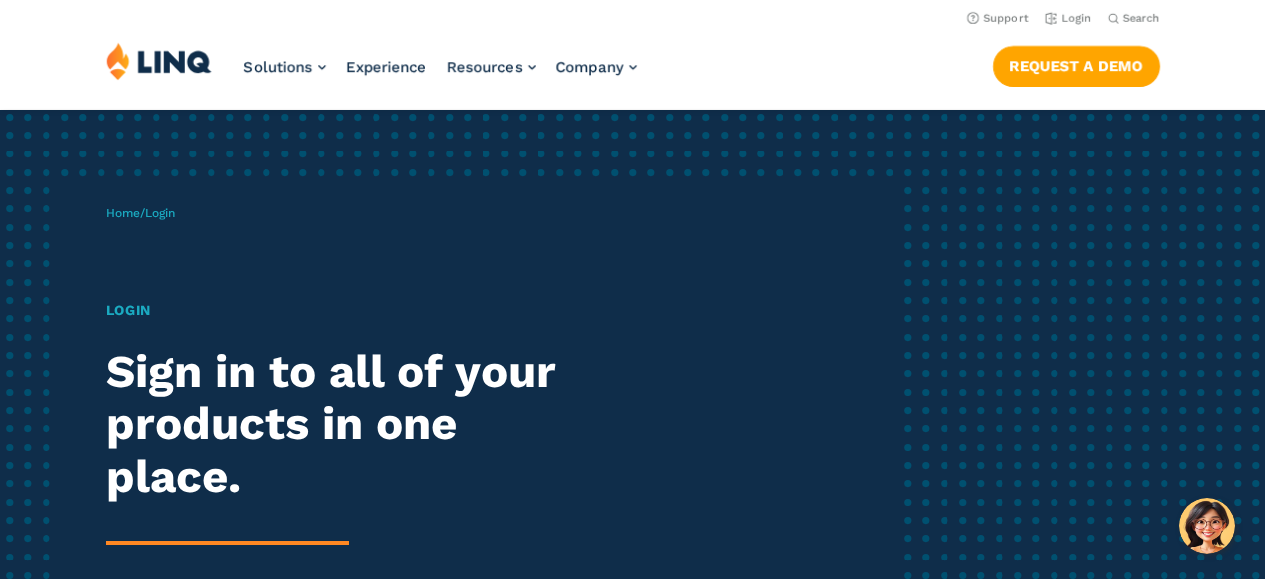 scroll, scrollTop: 0, scrollLeft: 0, axis: both 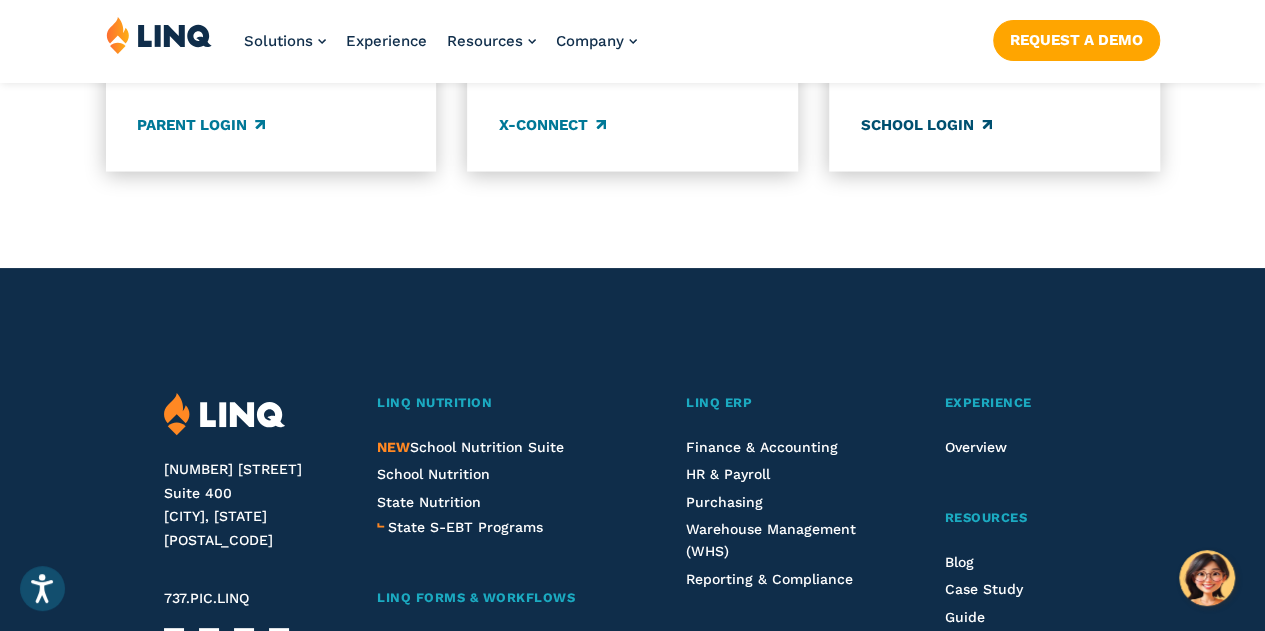 click on "School Login" at bounding box center [926, 125] 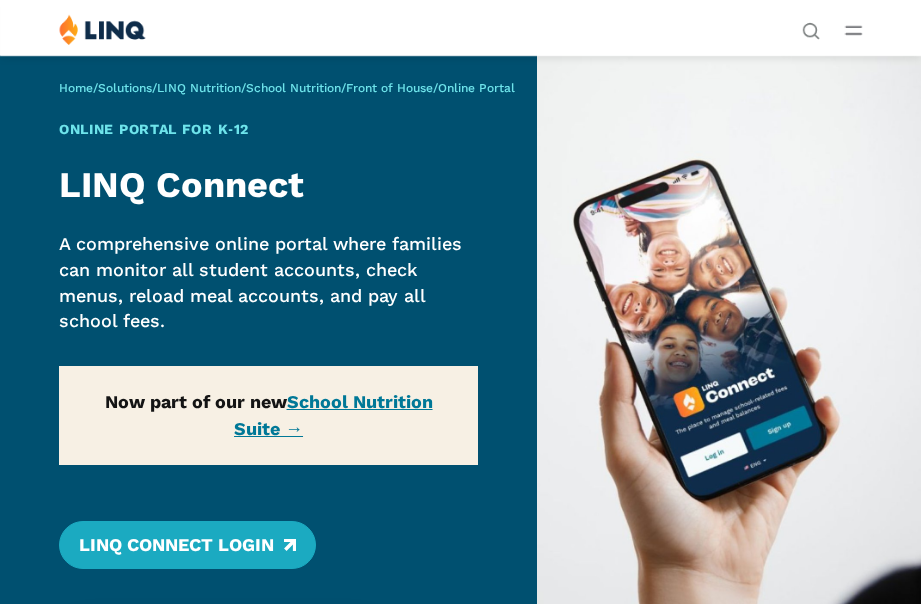 scroll, scrollTop: 0, scrollLeft: 0, axis: both 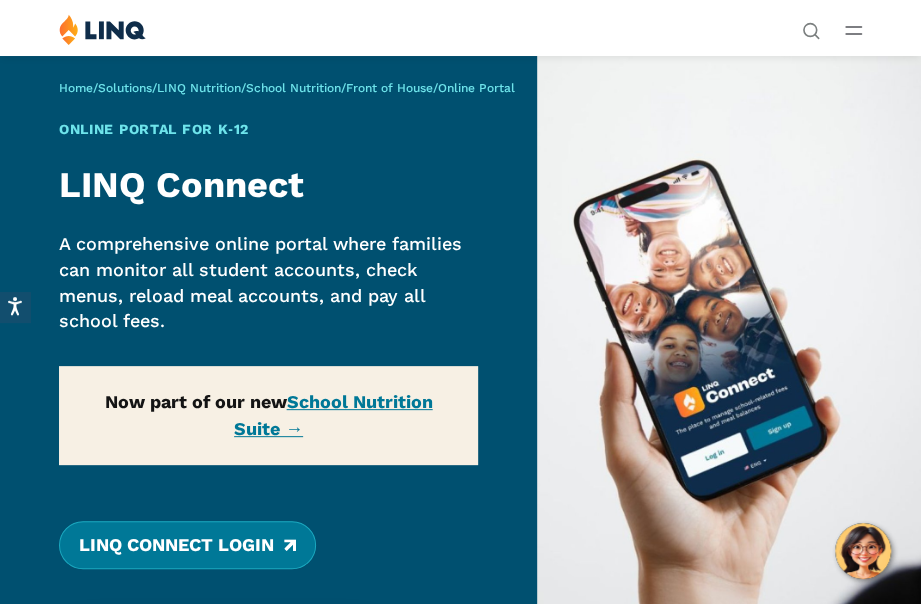 click on "LINQ Connect Login" at bounding box center (187, 545) 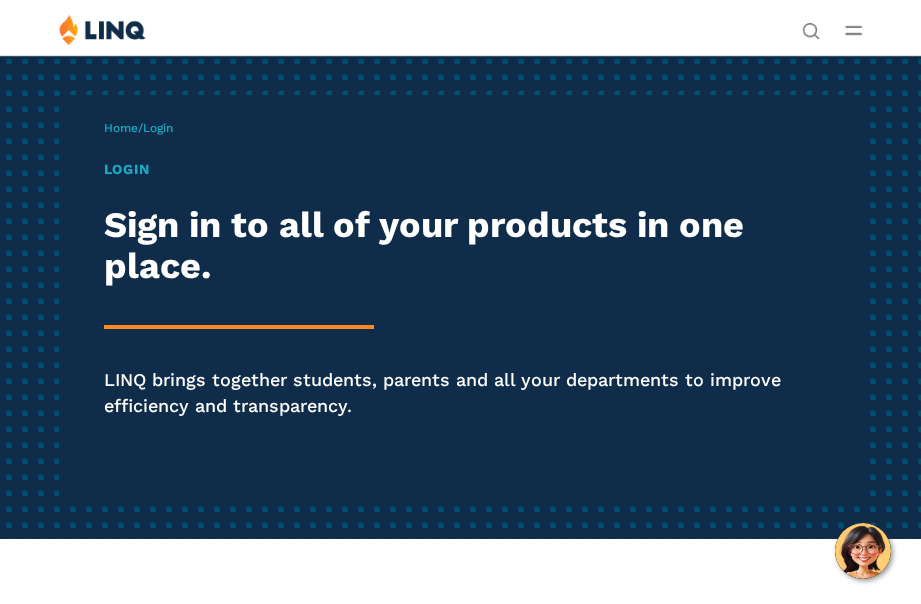 scroll, scrollTop: 0, scrollLeft: 0, axis: both 